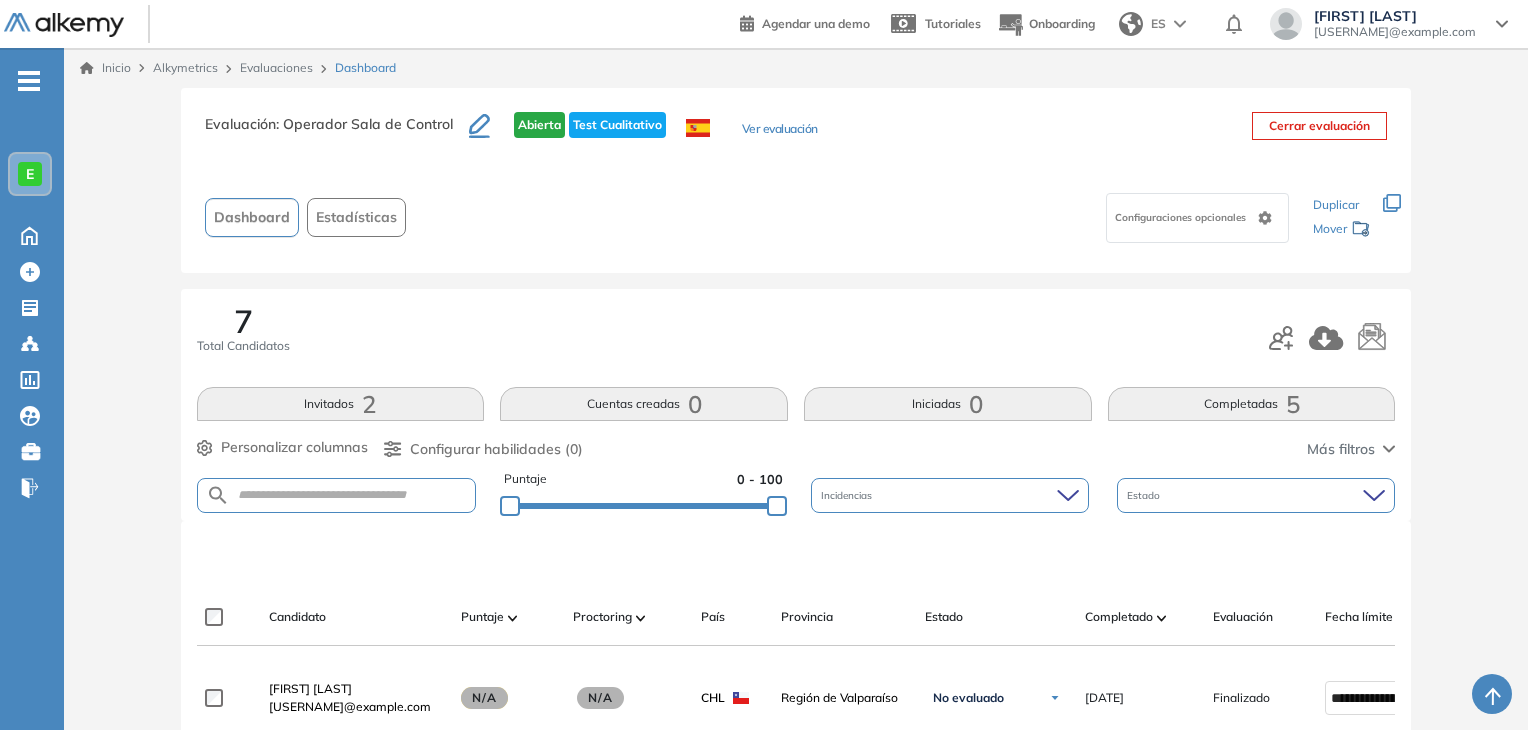 scroll, scrollTop: 507, scrollLeft: 0, axis: vertical 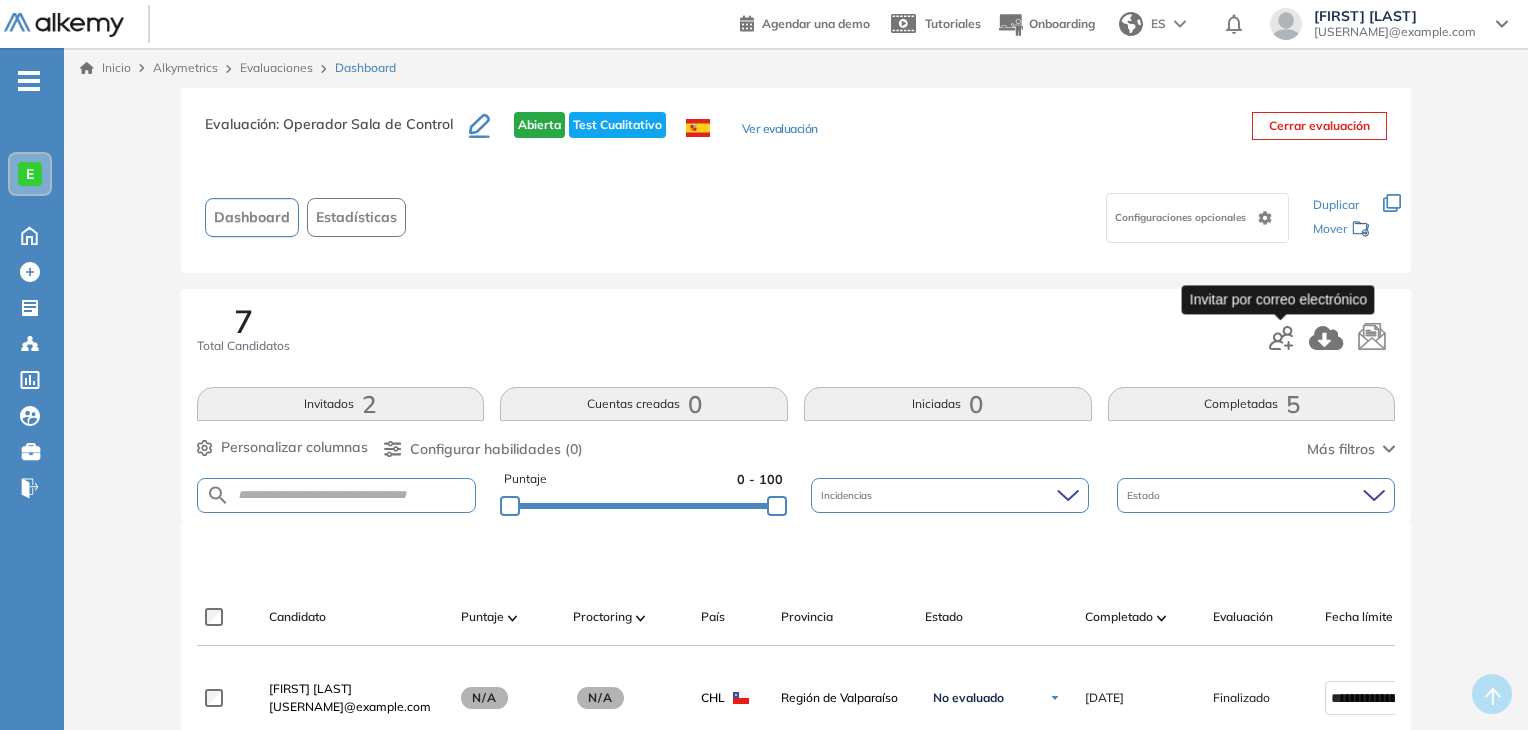 click 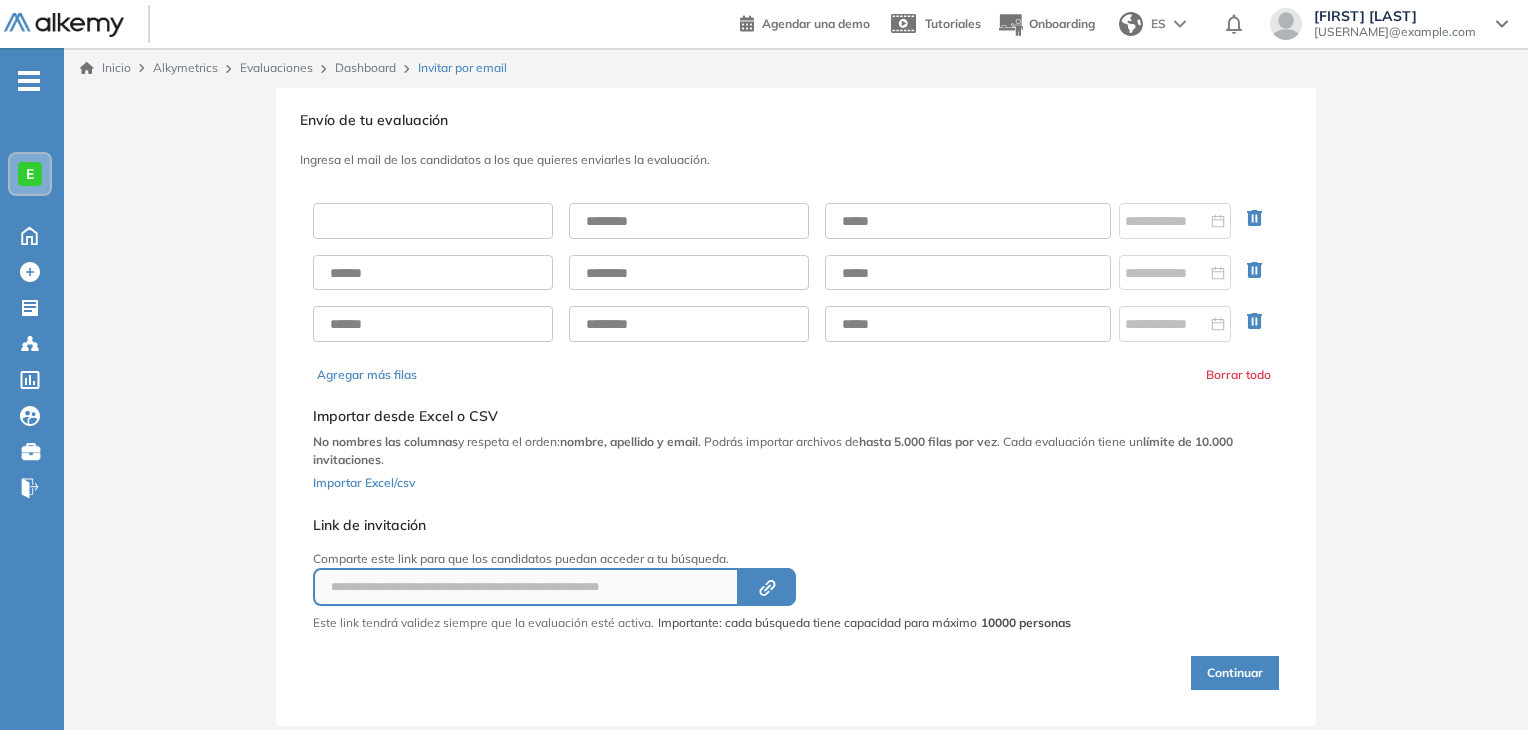 click at bounding box center (433, 221) 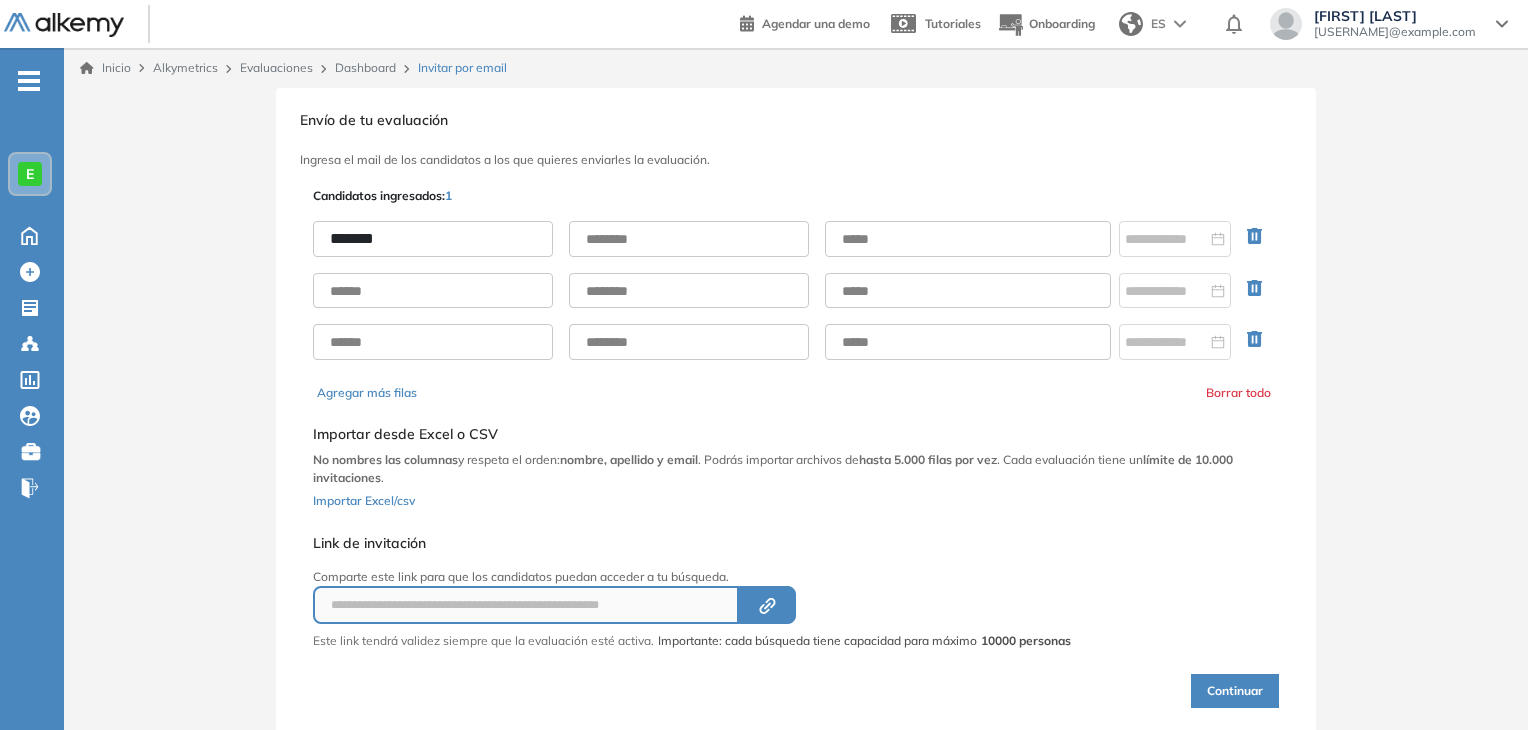 type on "*******" 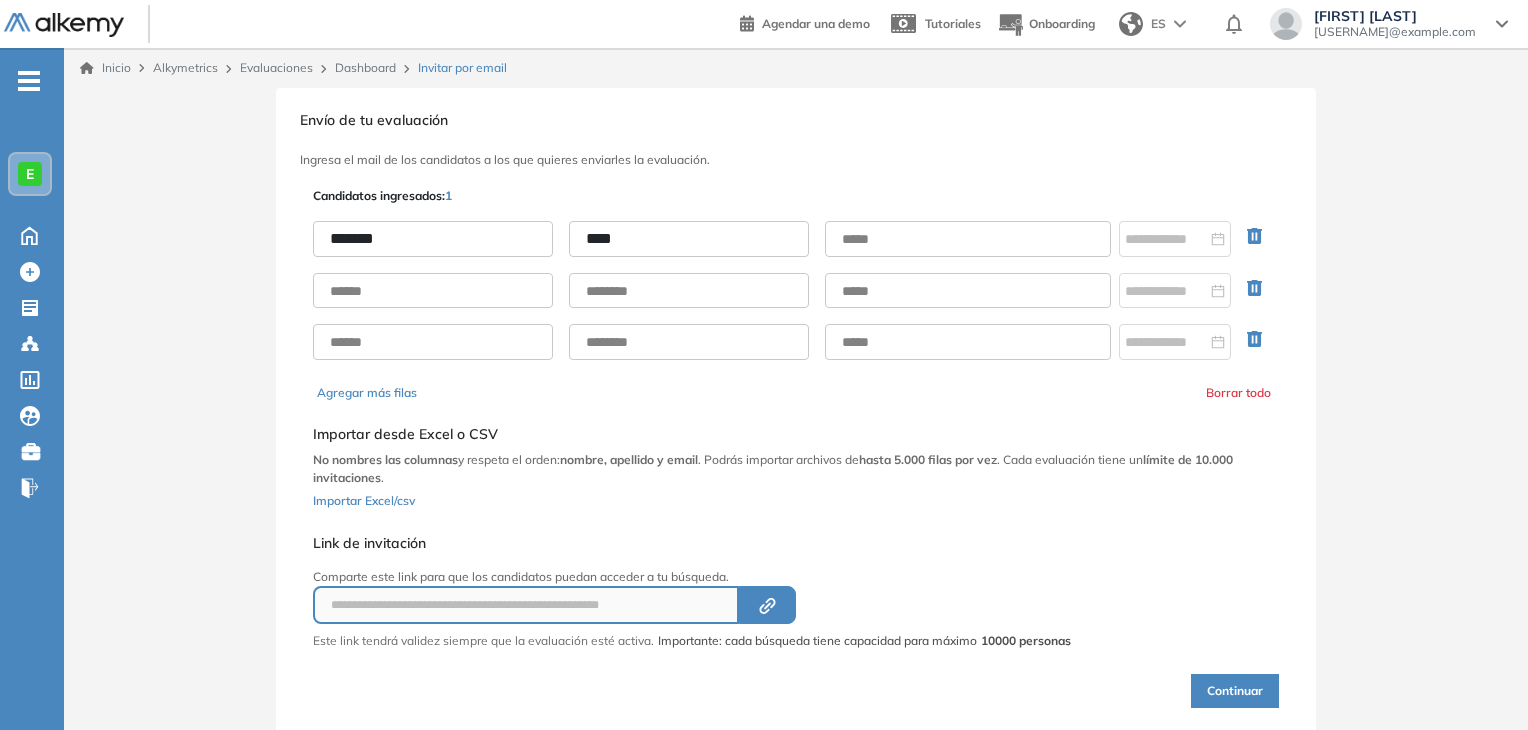 type on "****" 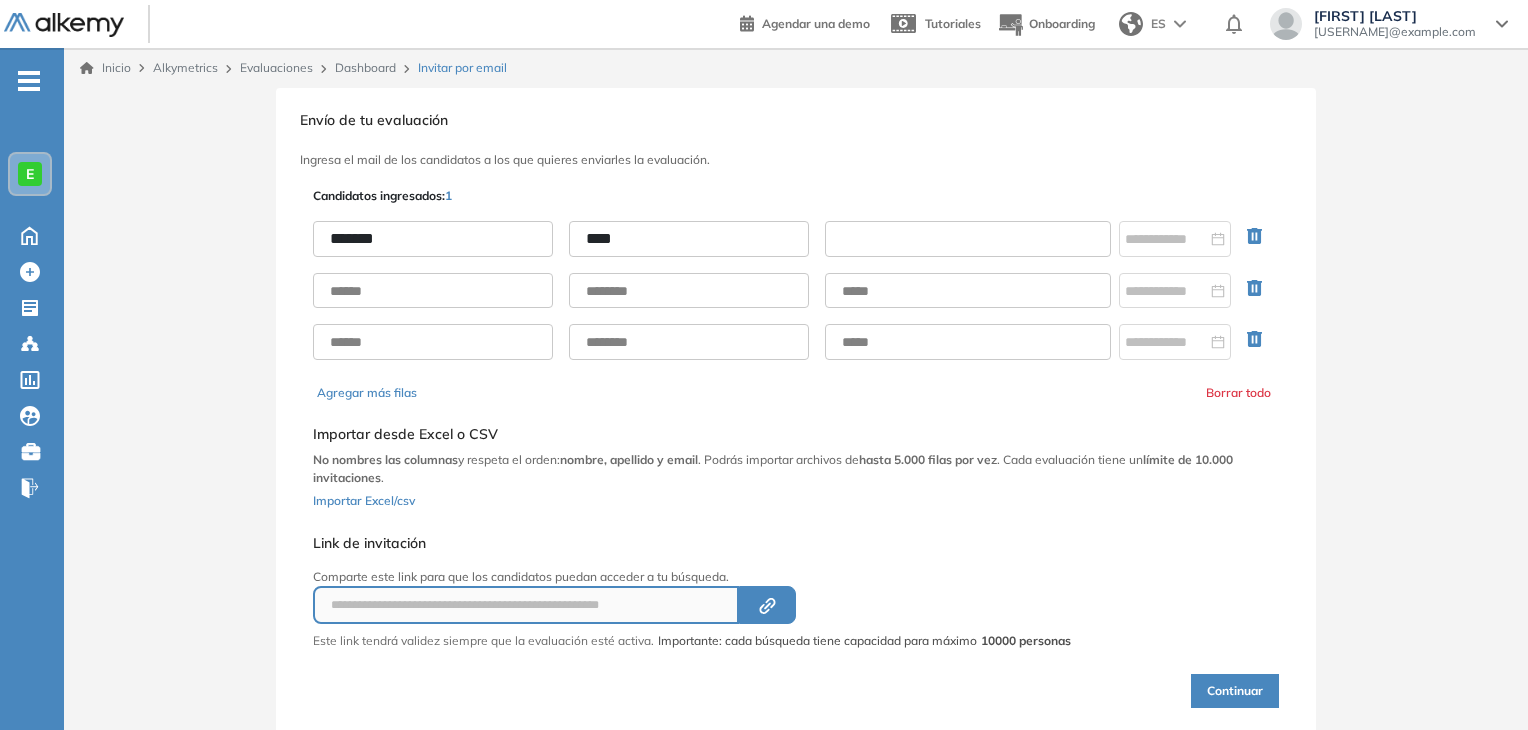 paste on "**********" 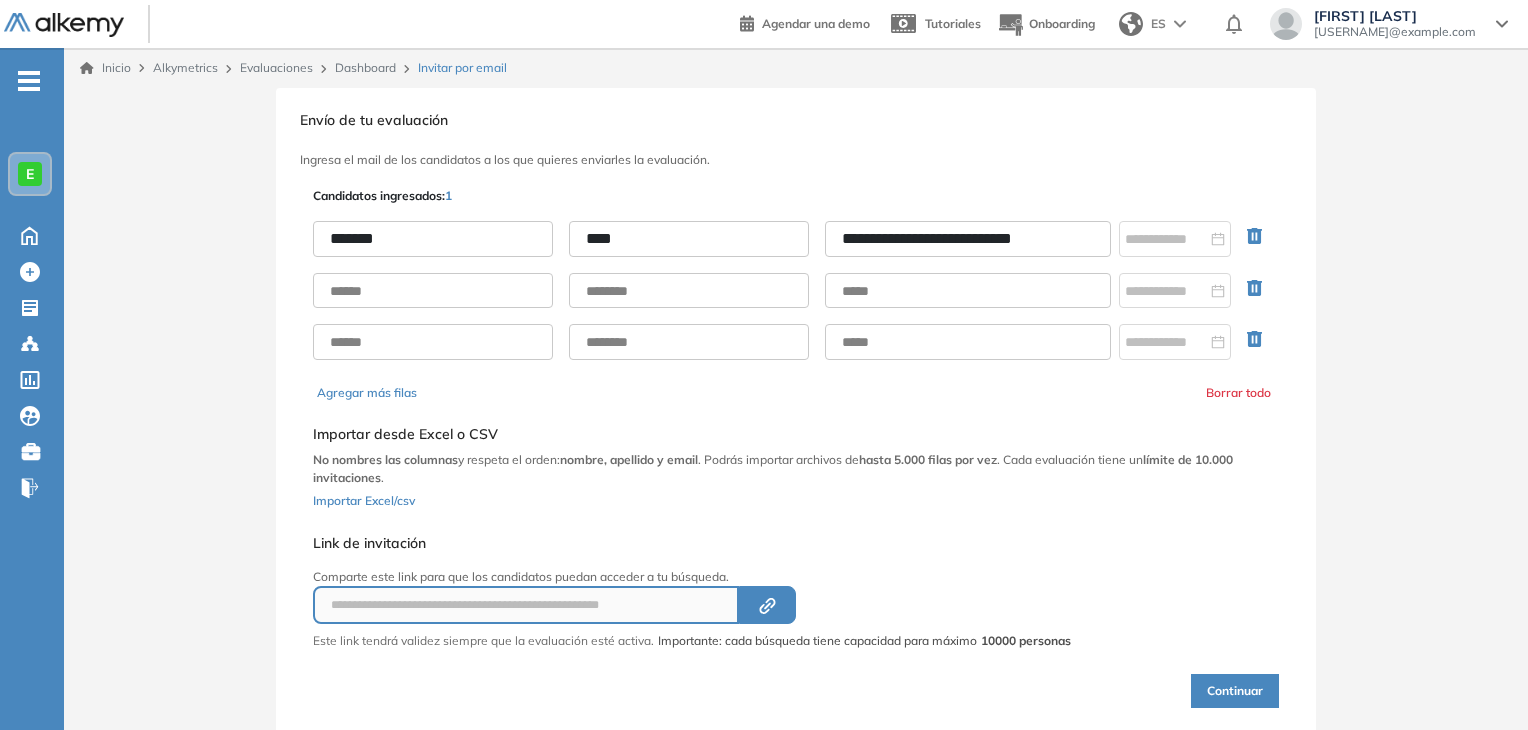 type on "**********" 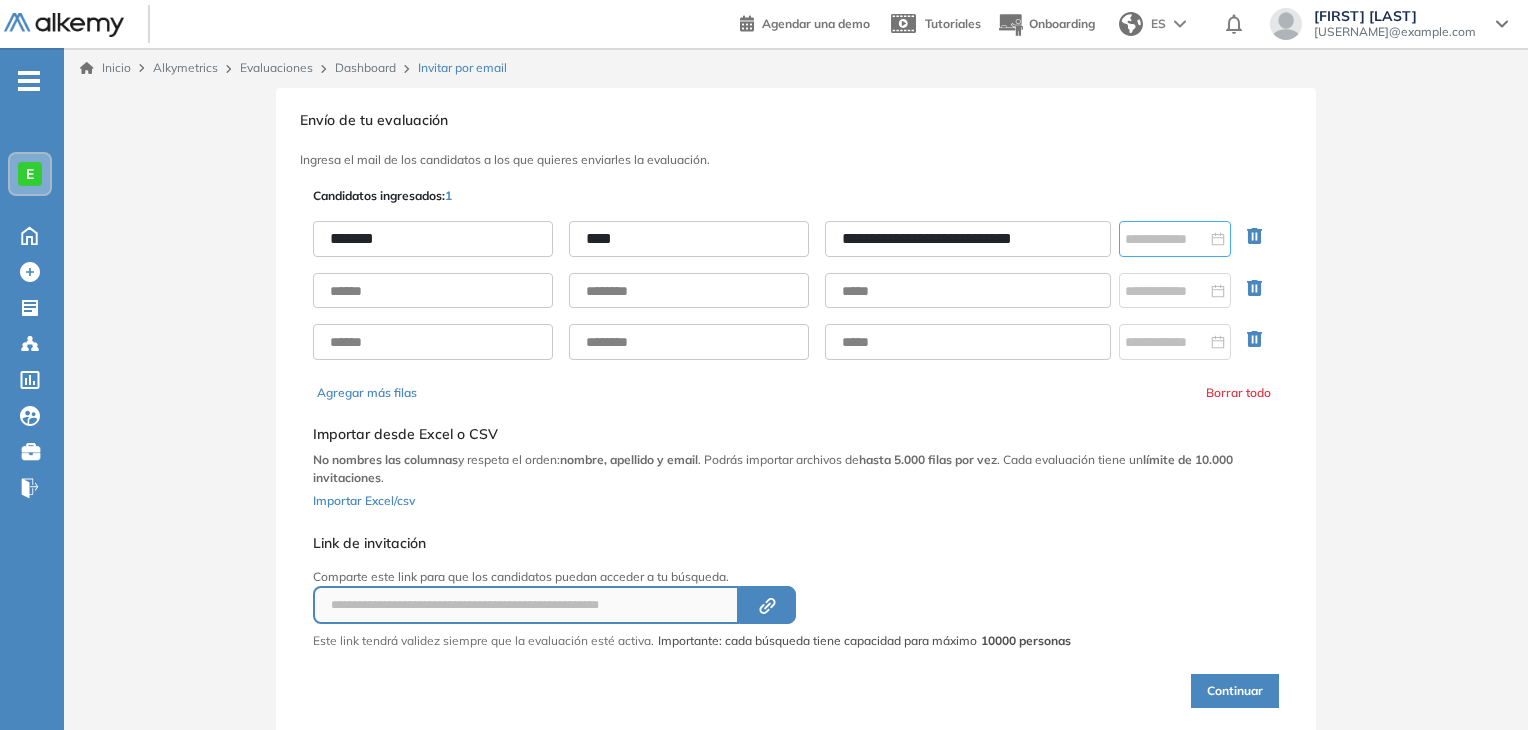click at bounding box center [1175, 239] 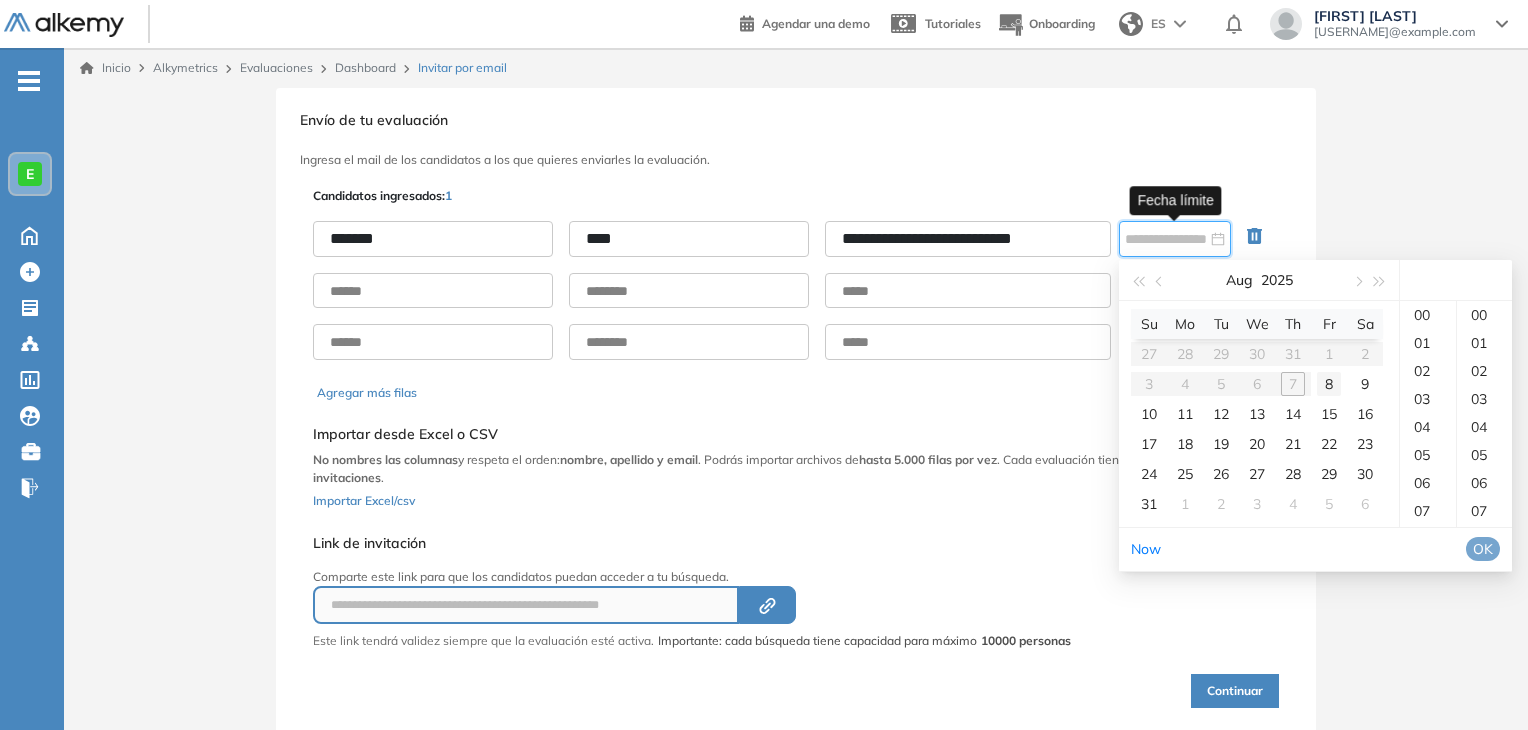 click on "8" at bounding box center (1329, 384) 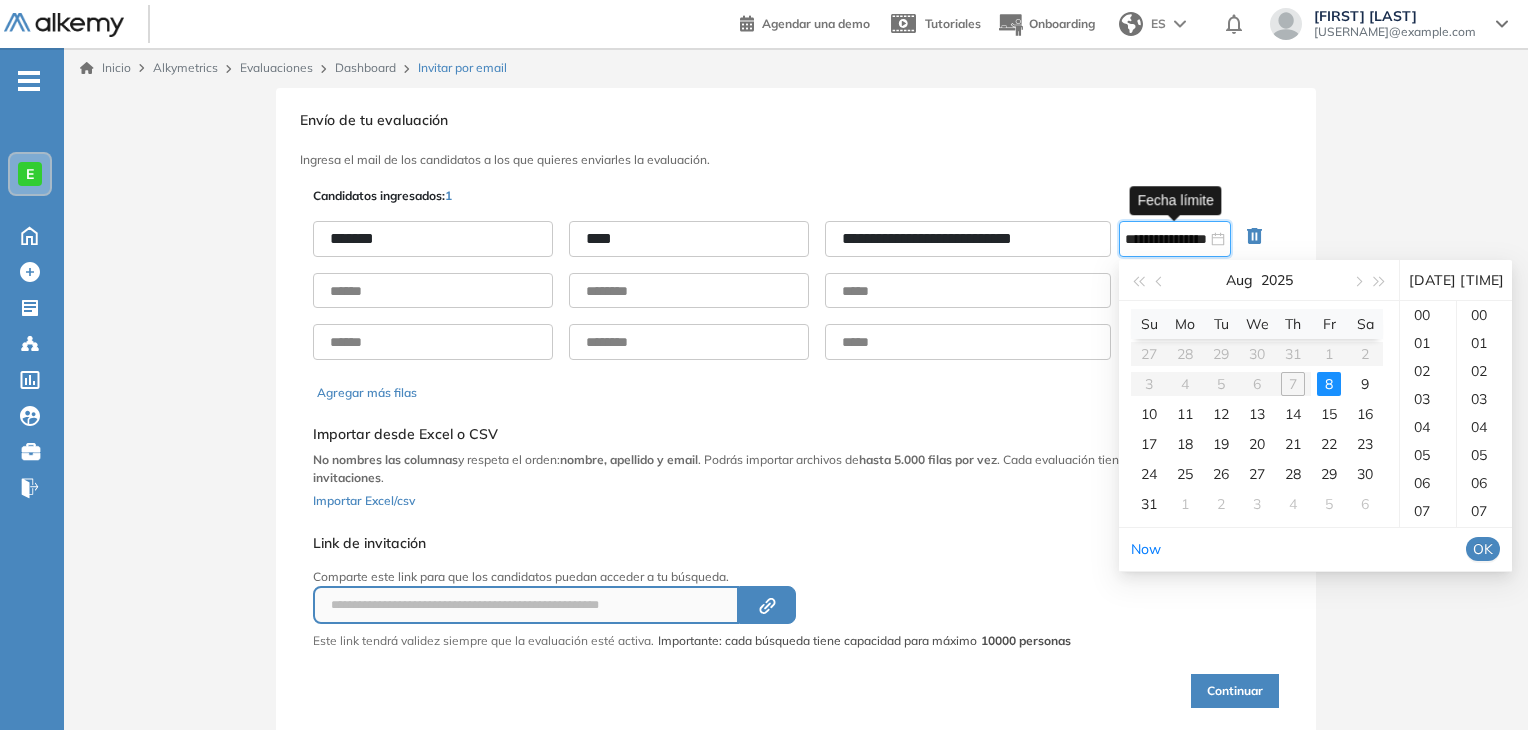 scroll, scrollTop: 230, scrollLeft: 0, axis: vertical 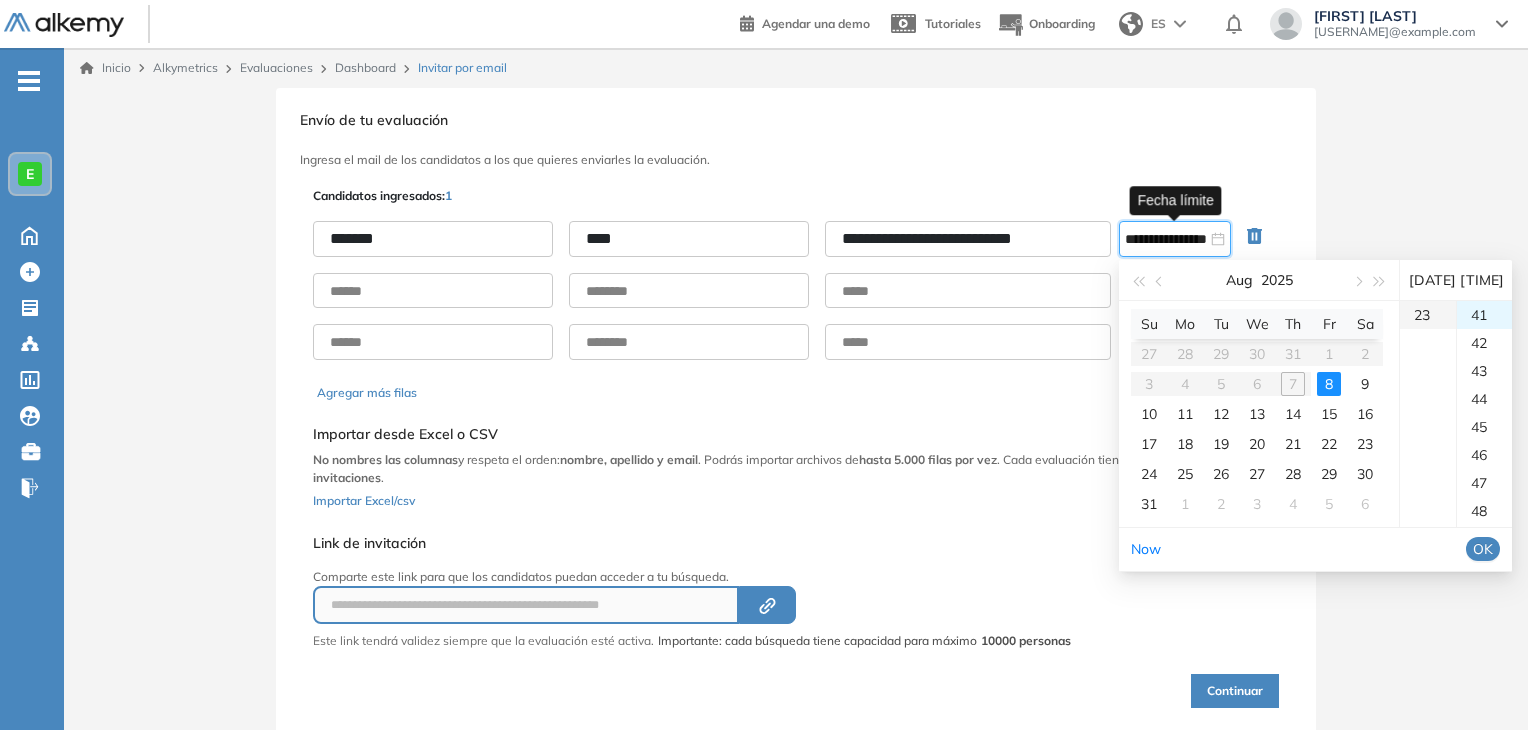 click on "23" at bounding box center (1428, 315) 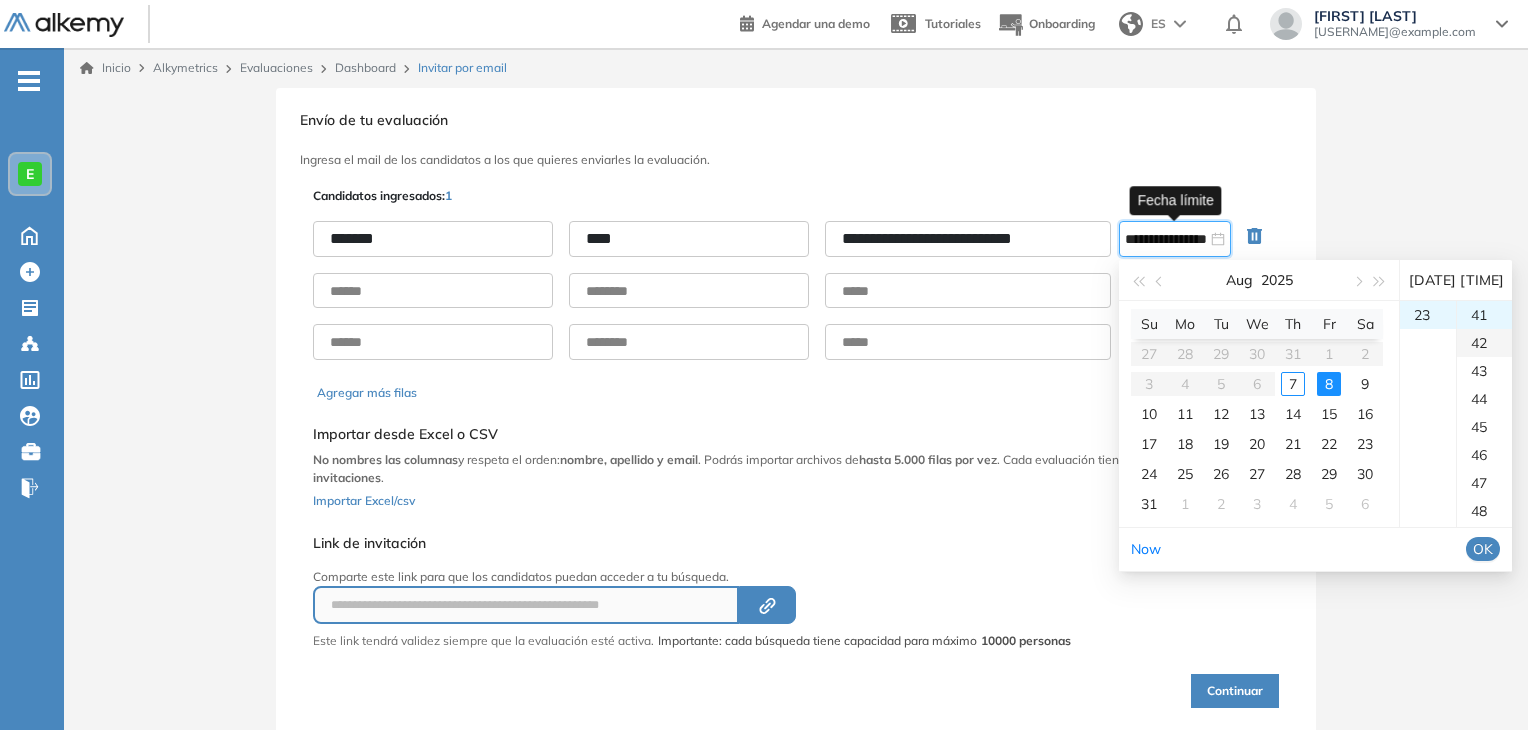 scroll, scrollTop: 644, scrollLeft: 0, axis: vertical 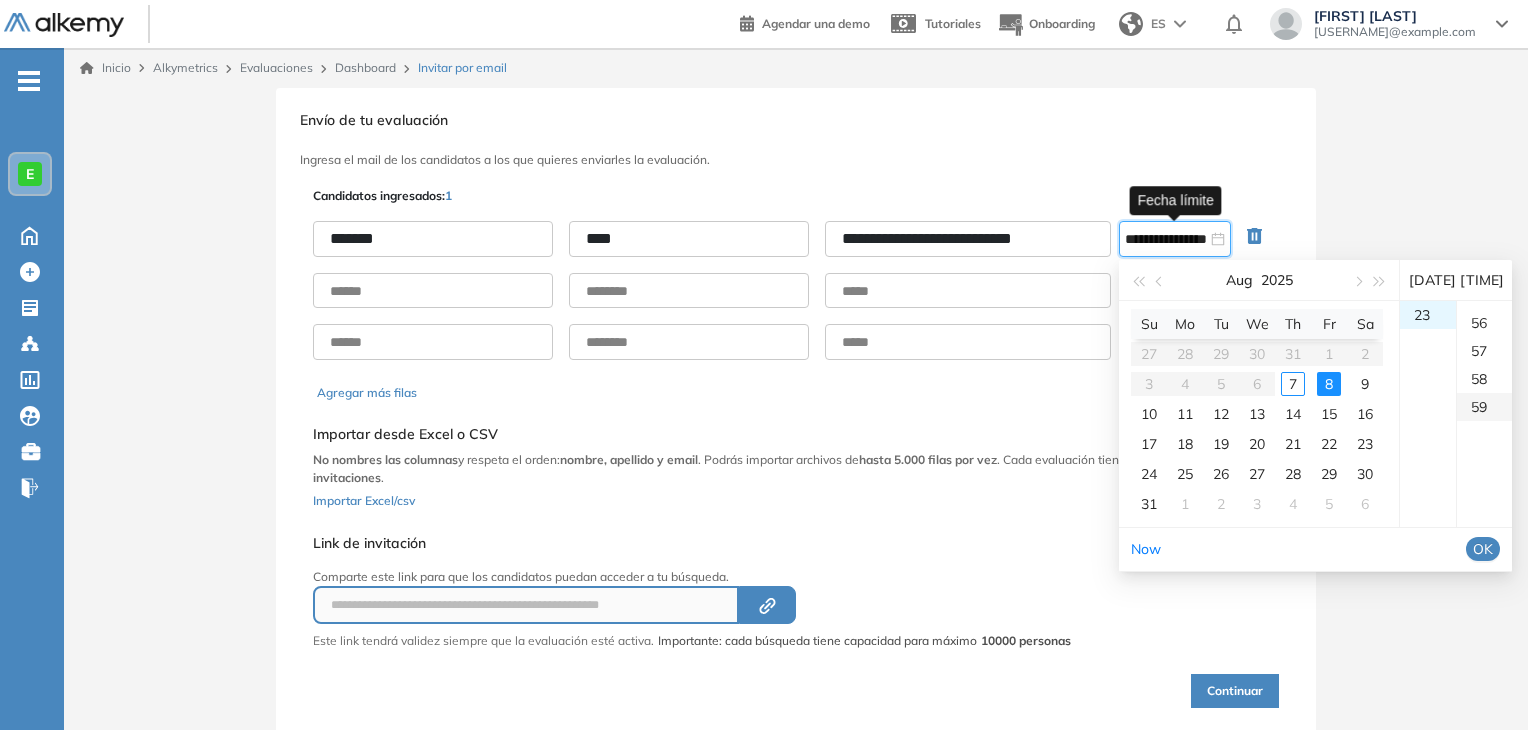 click on "59" at bounding box center (1484, 407) 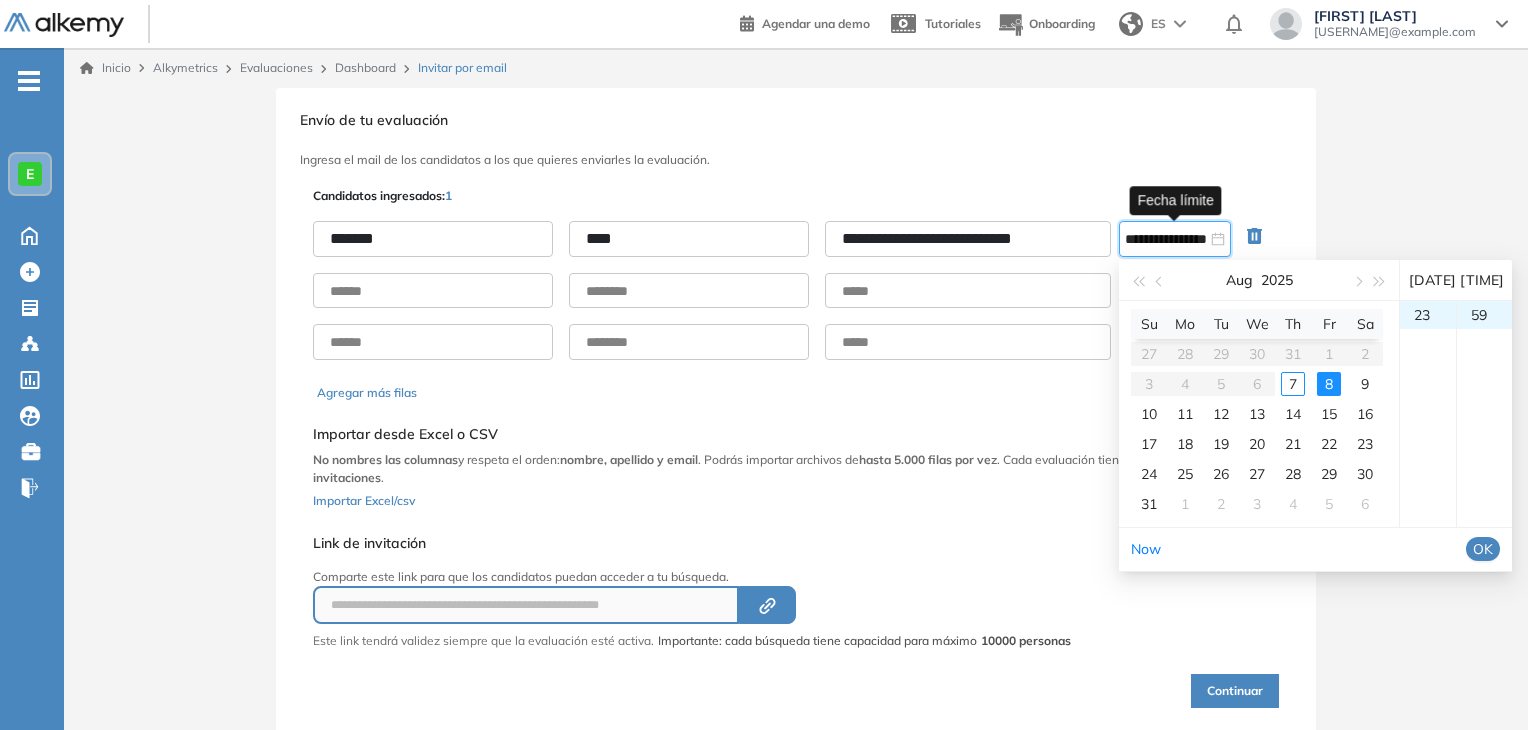 click on "OK" at bounding box center (1483, 549) 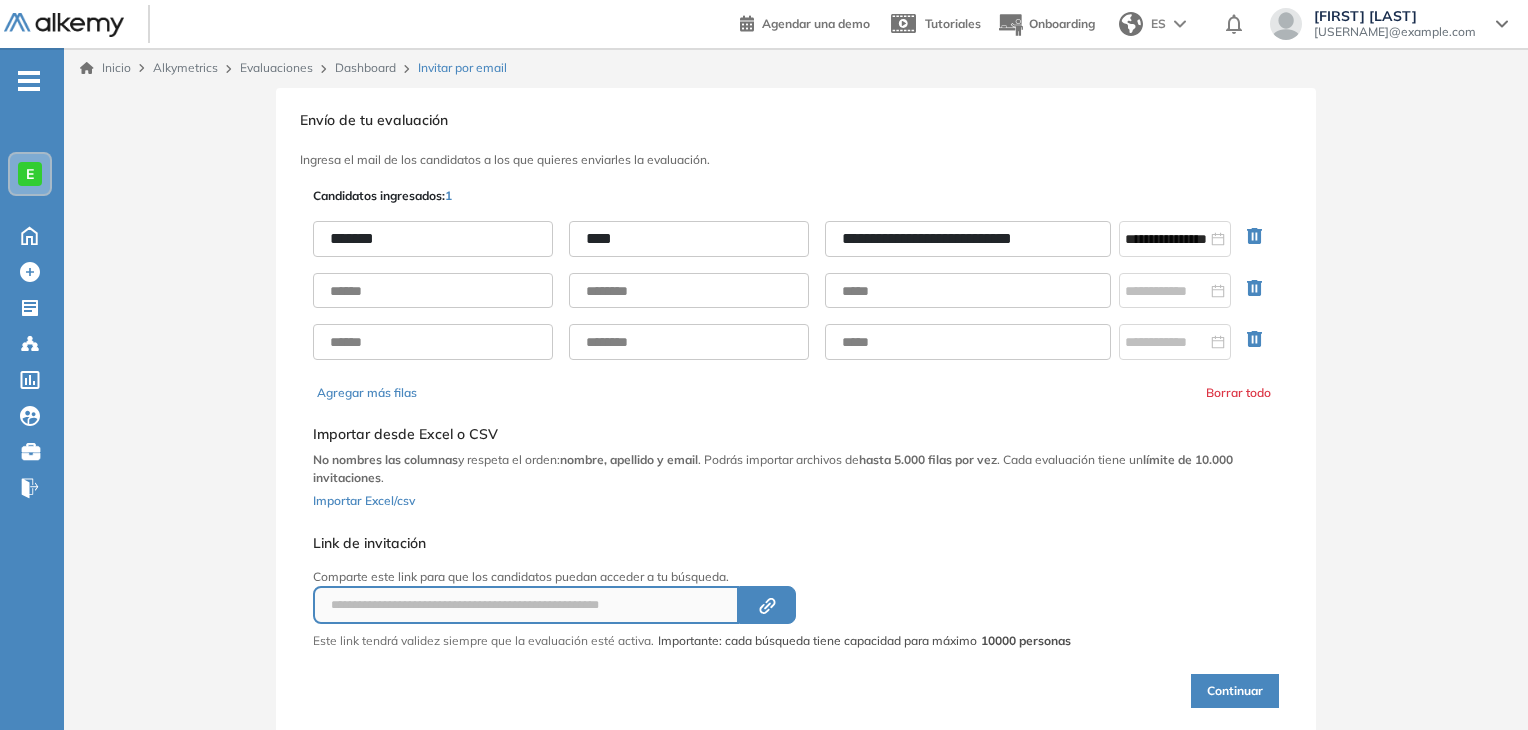 click on "Continuar" at bounding box center [1235, 691] 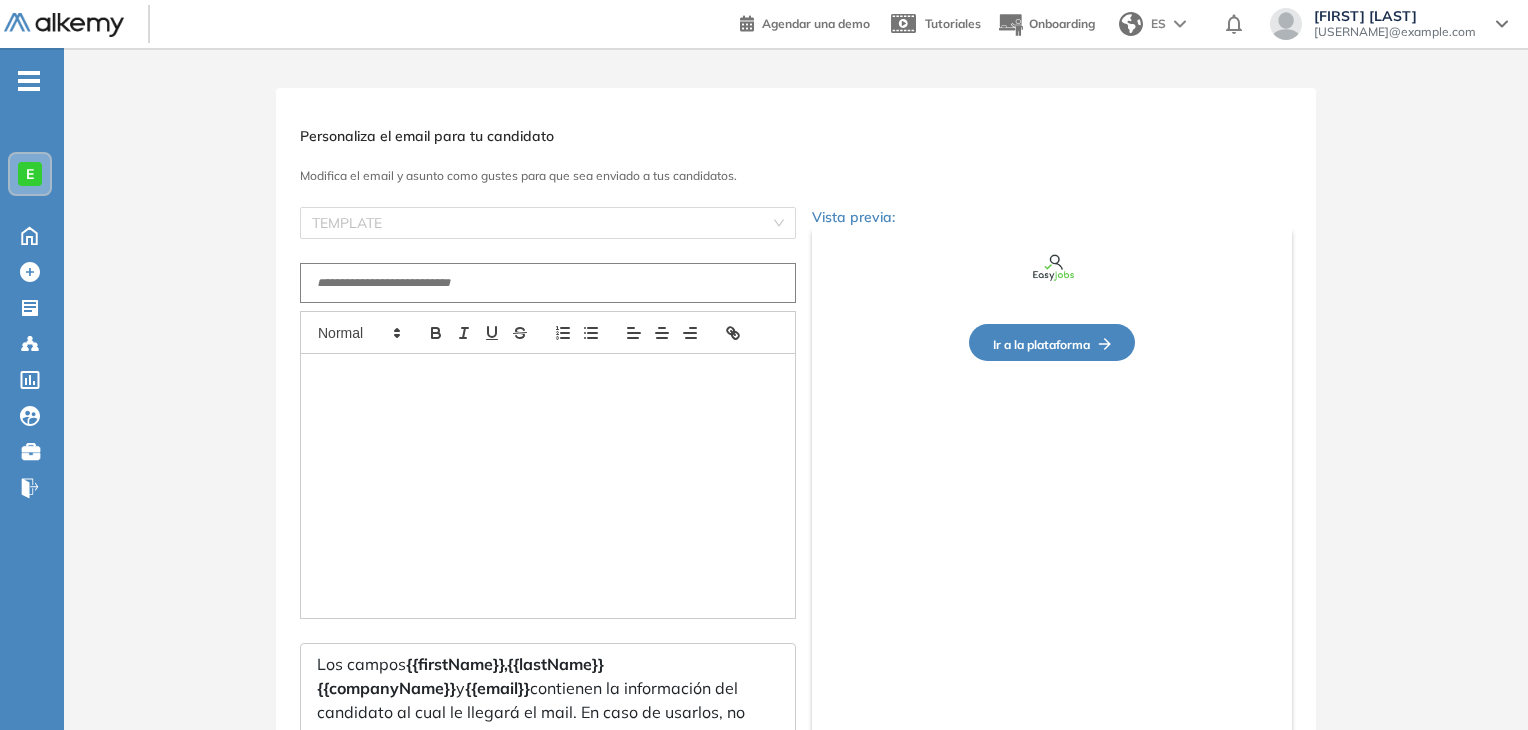 type on "**********" 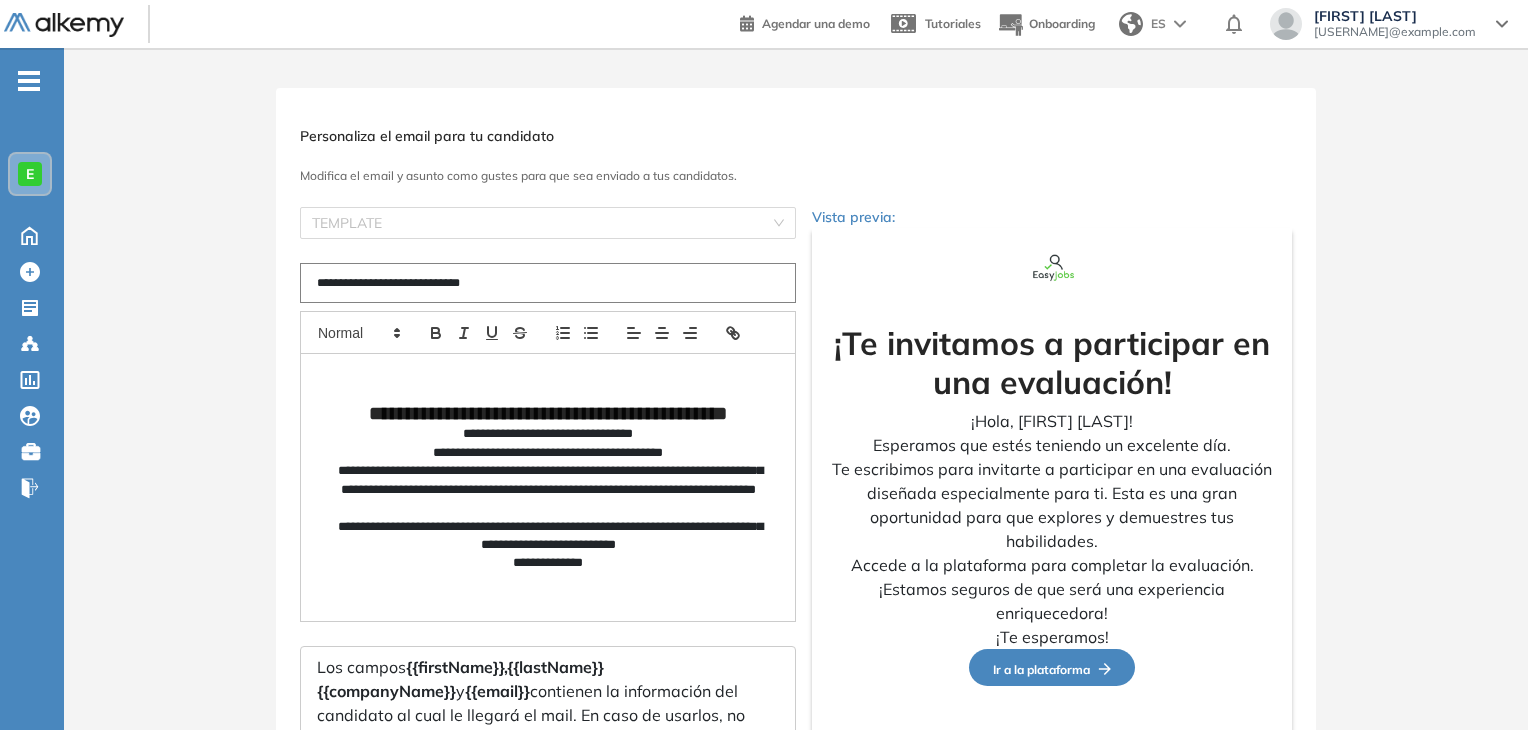 scroll, scrollTop: 172, scrollLeft: 0, axis: vertical 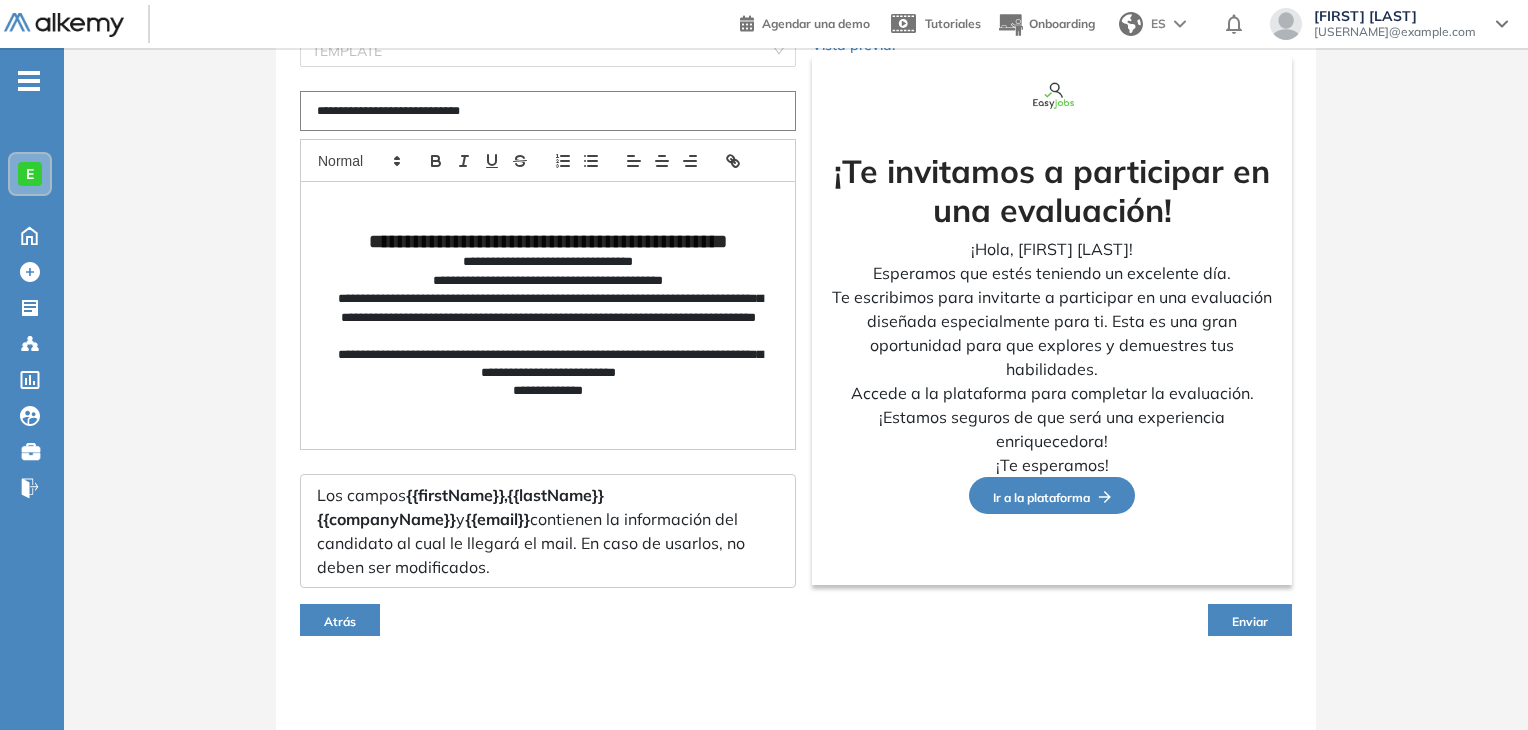 click on "Enviar" at bounding box center [1250, 621] 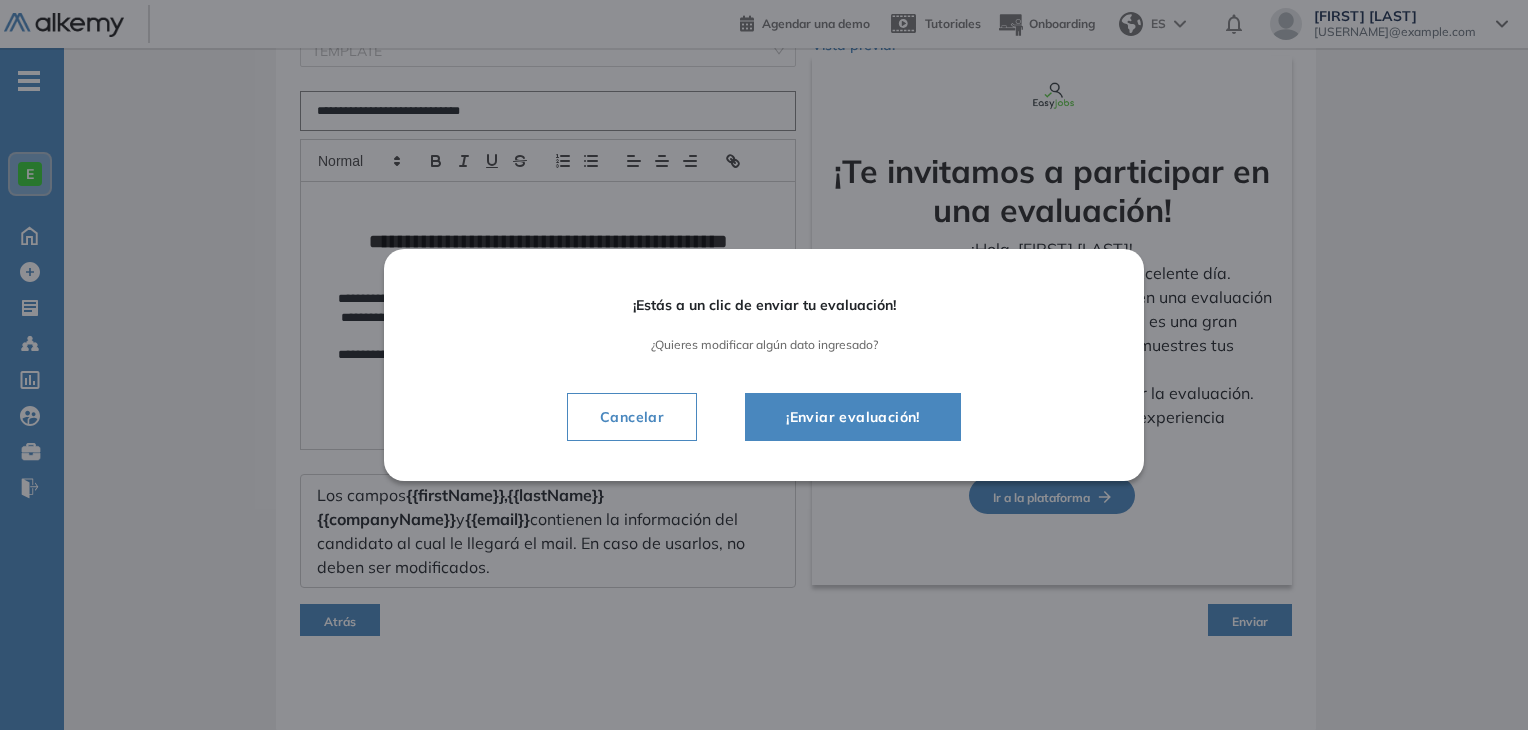 click on "¡Enviar evaluación!" at bounding box center (853, 417) 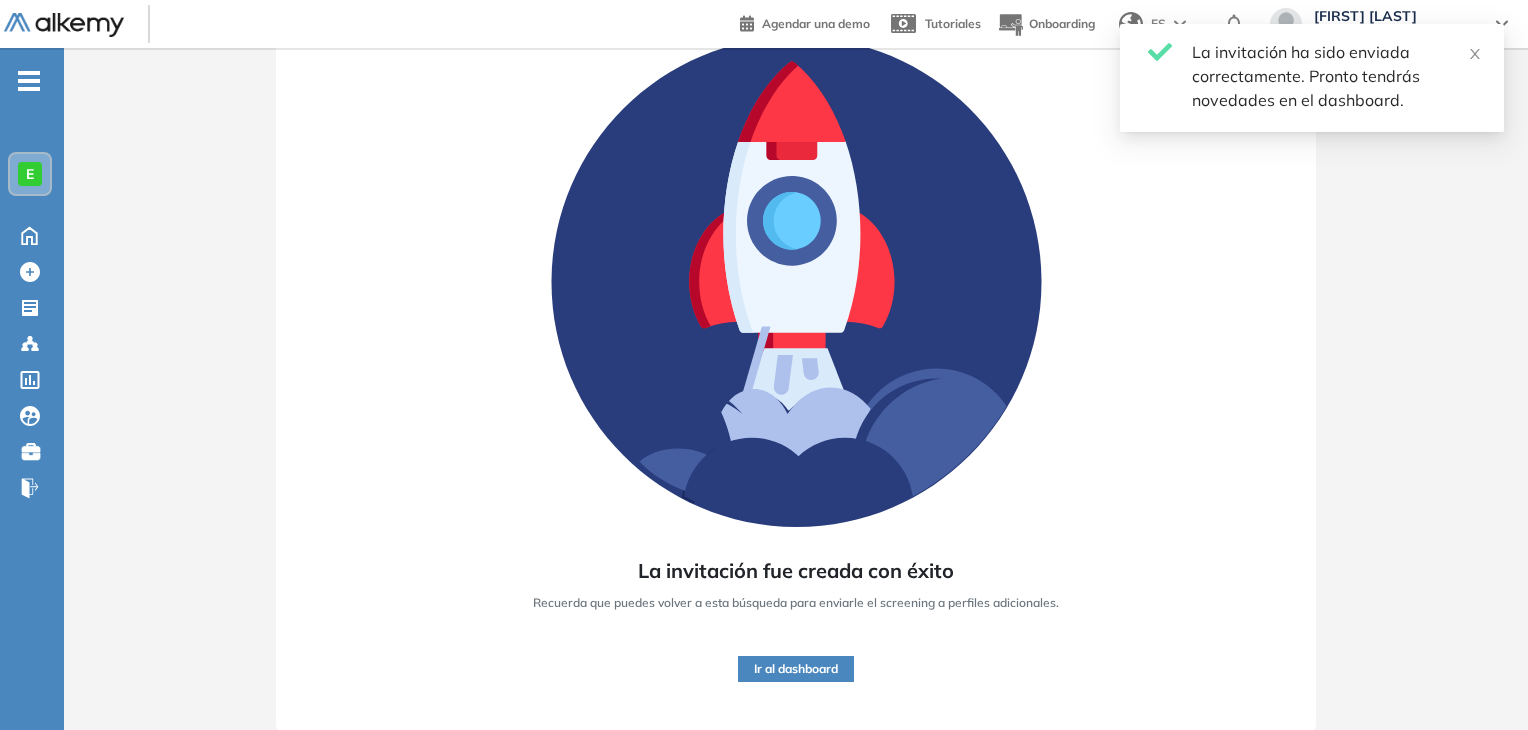 scroll, scrollTop: 152, scrollLeft: 0, axis: vertical 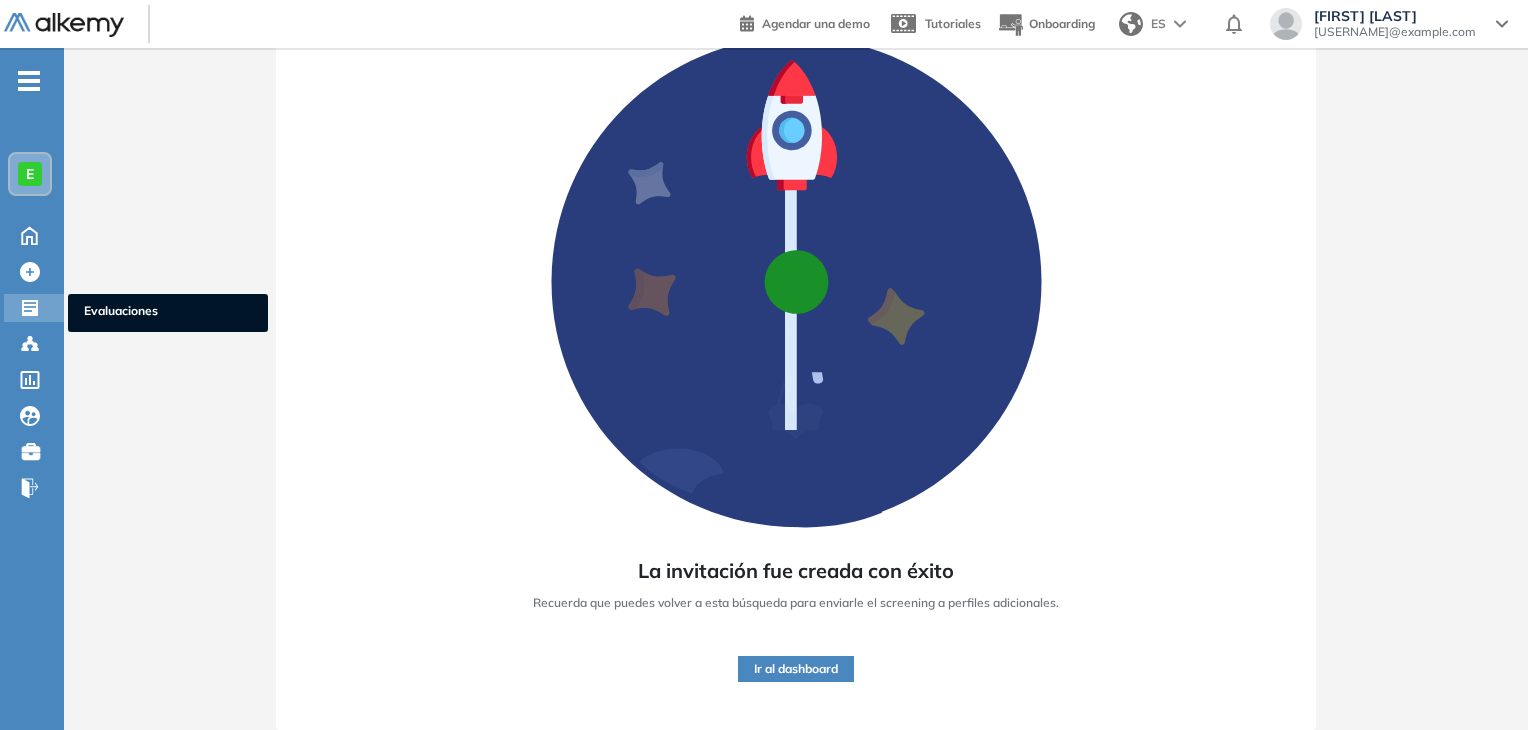 click 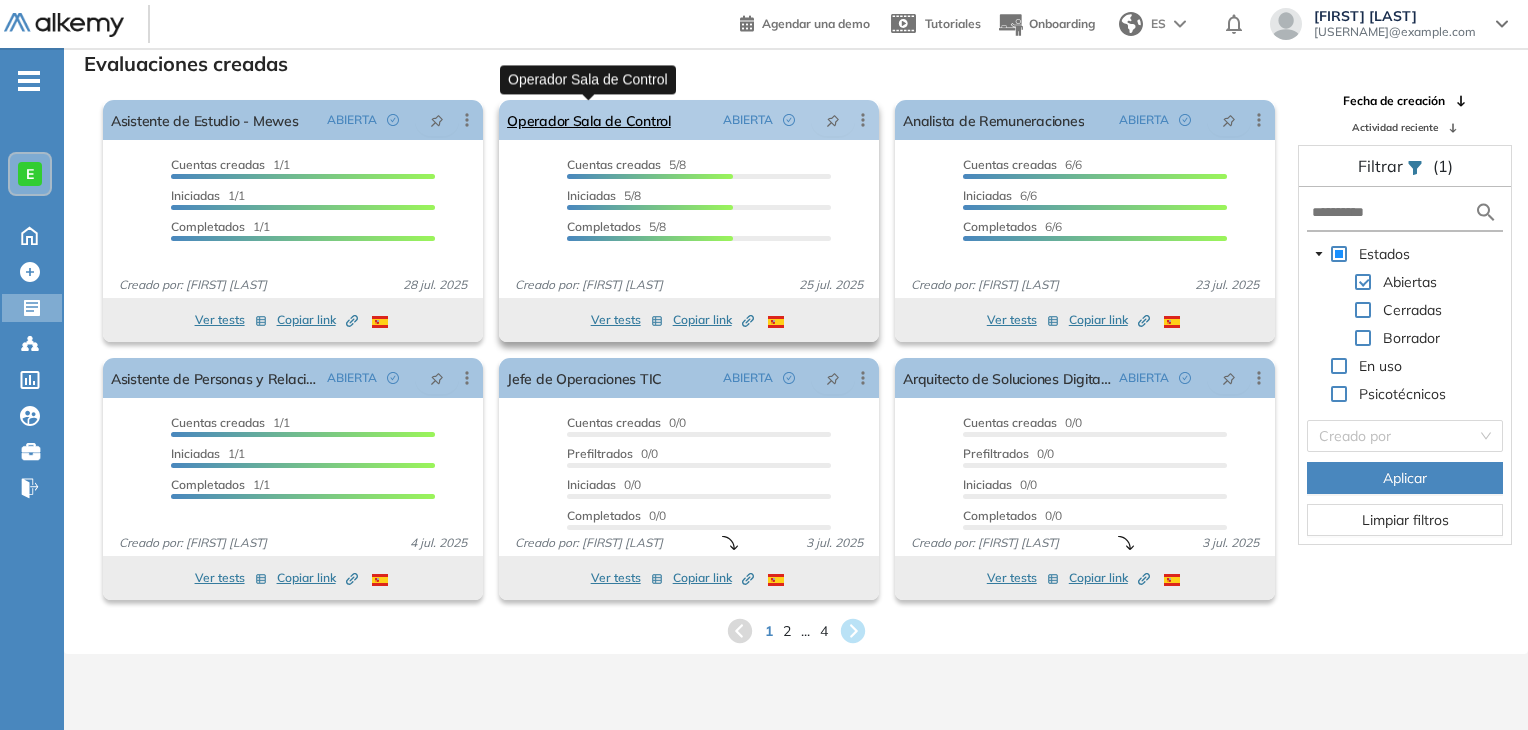 click on "Operador Sala de Control" at bounding box center (589, 120) 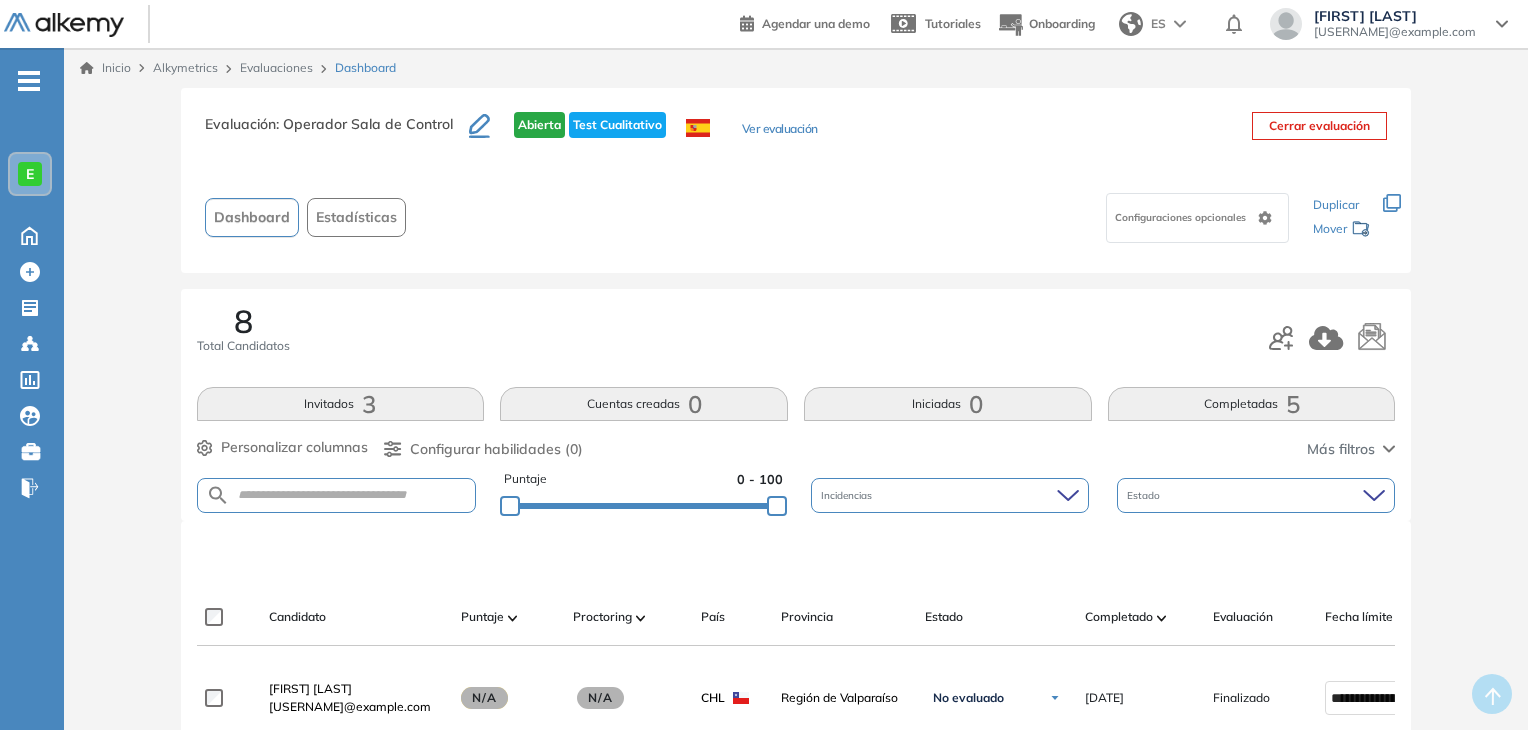 click on "8 Total Candidatos" at bounding box center (796, 338) 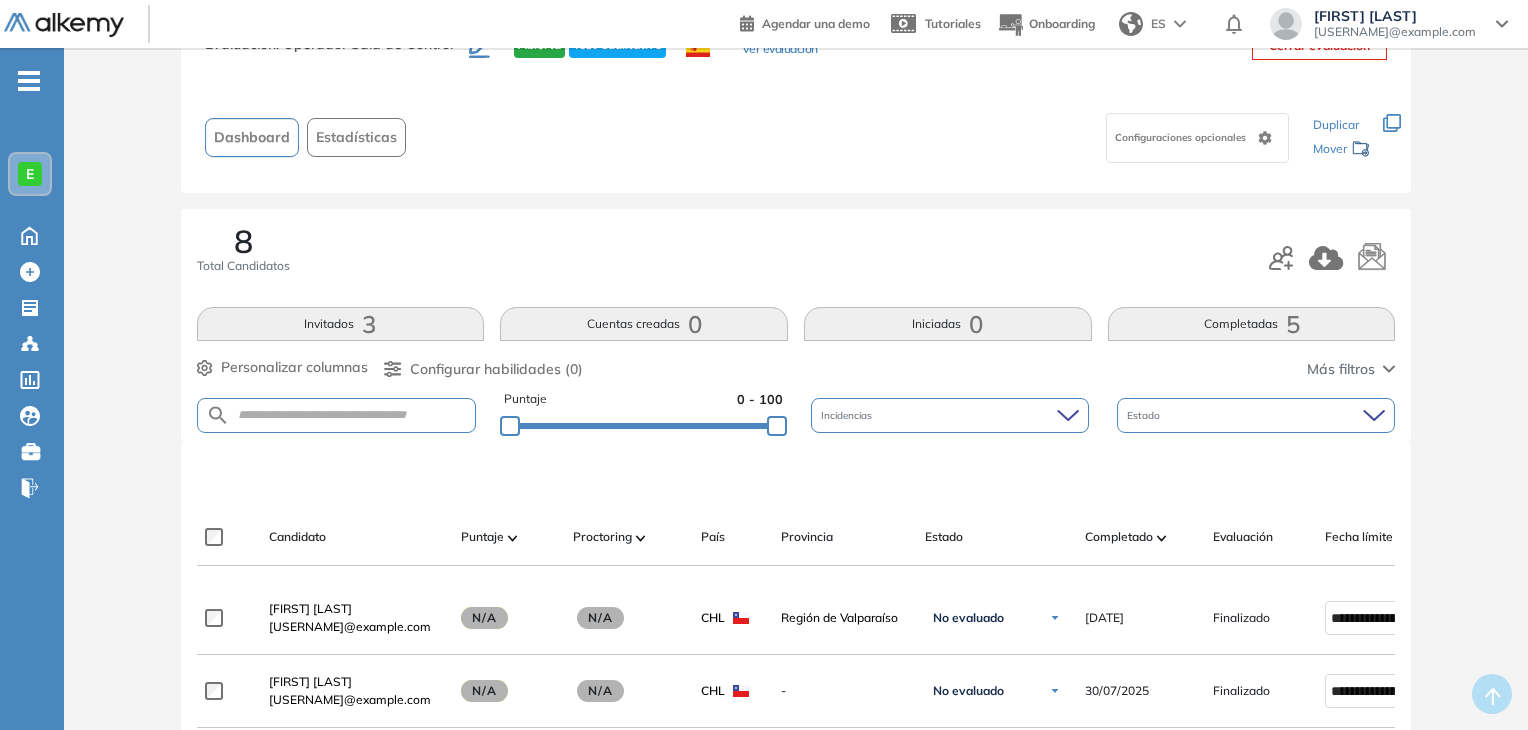 click on "Cuentas creadas 0" at bounding box center (644, 324) 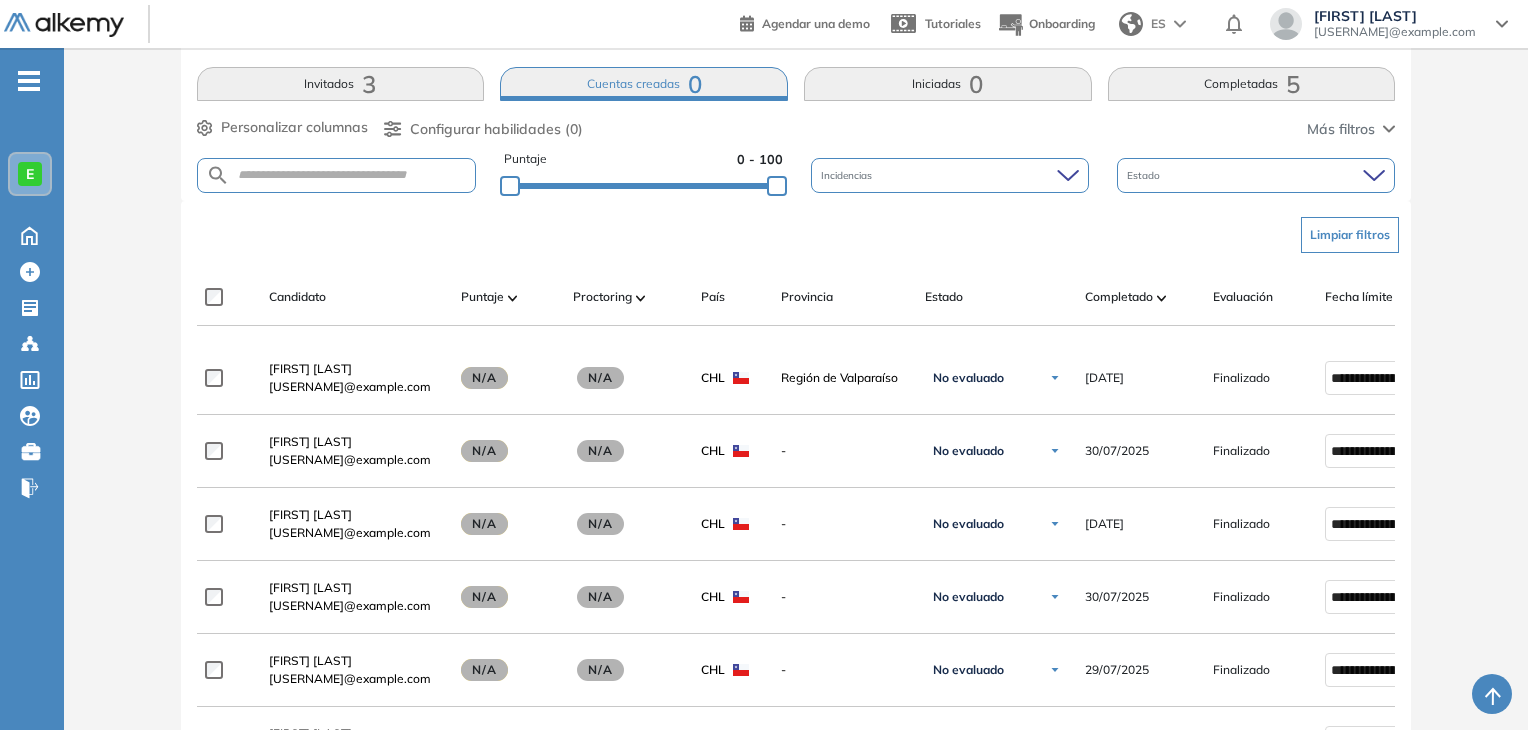 scroll, scrollTop: 360, scrollLeft: 0, axis: vertical 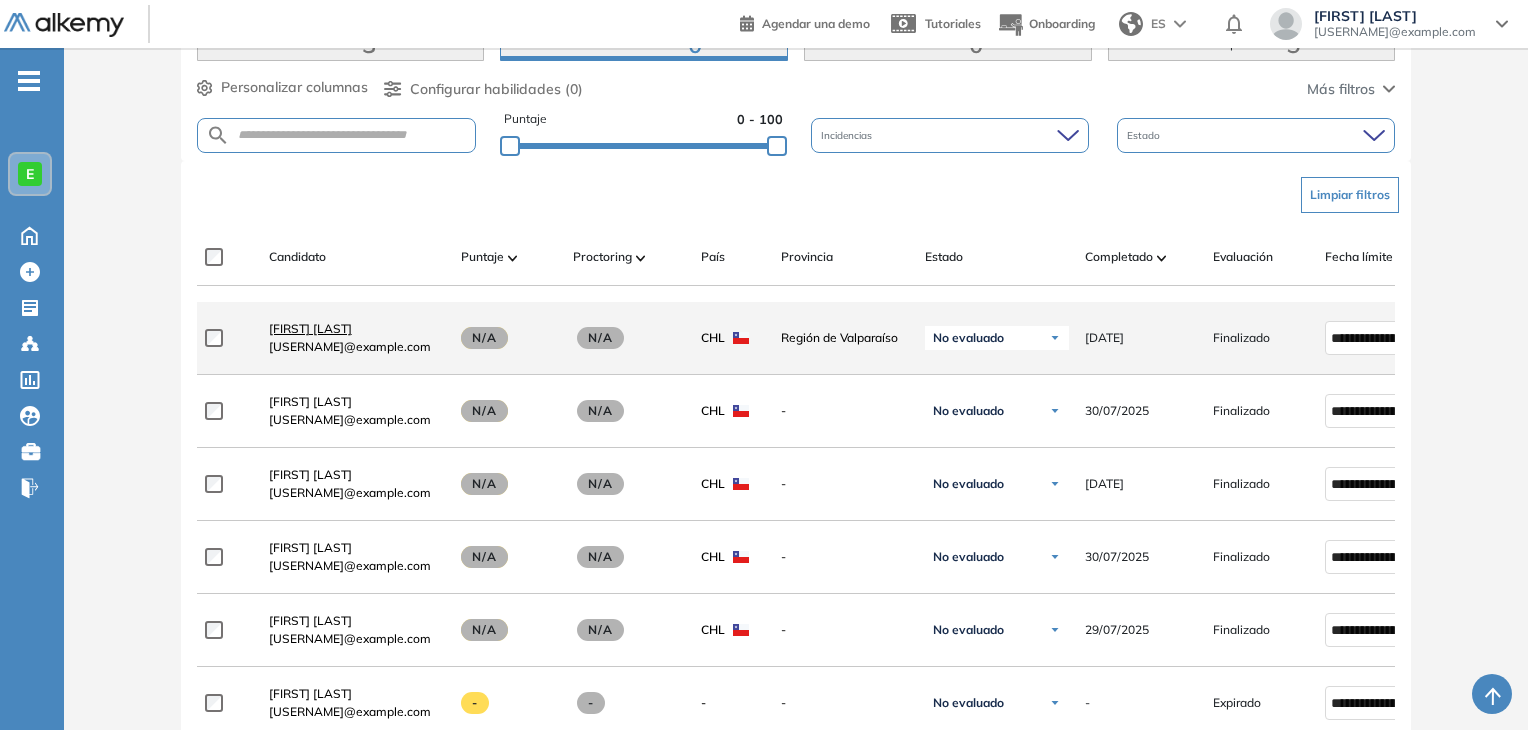 click on "[FIRST] [LAST]" at bounding box center [310, 328] 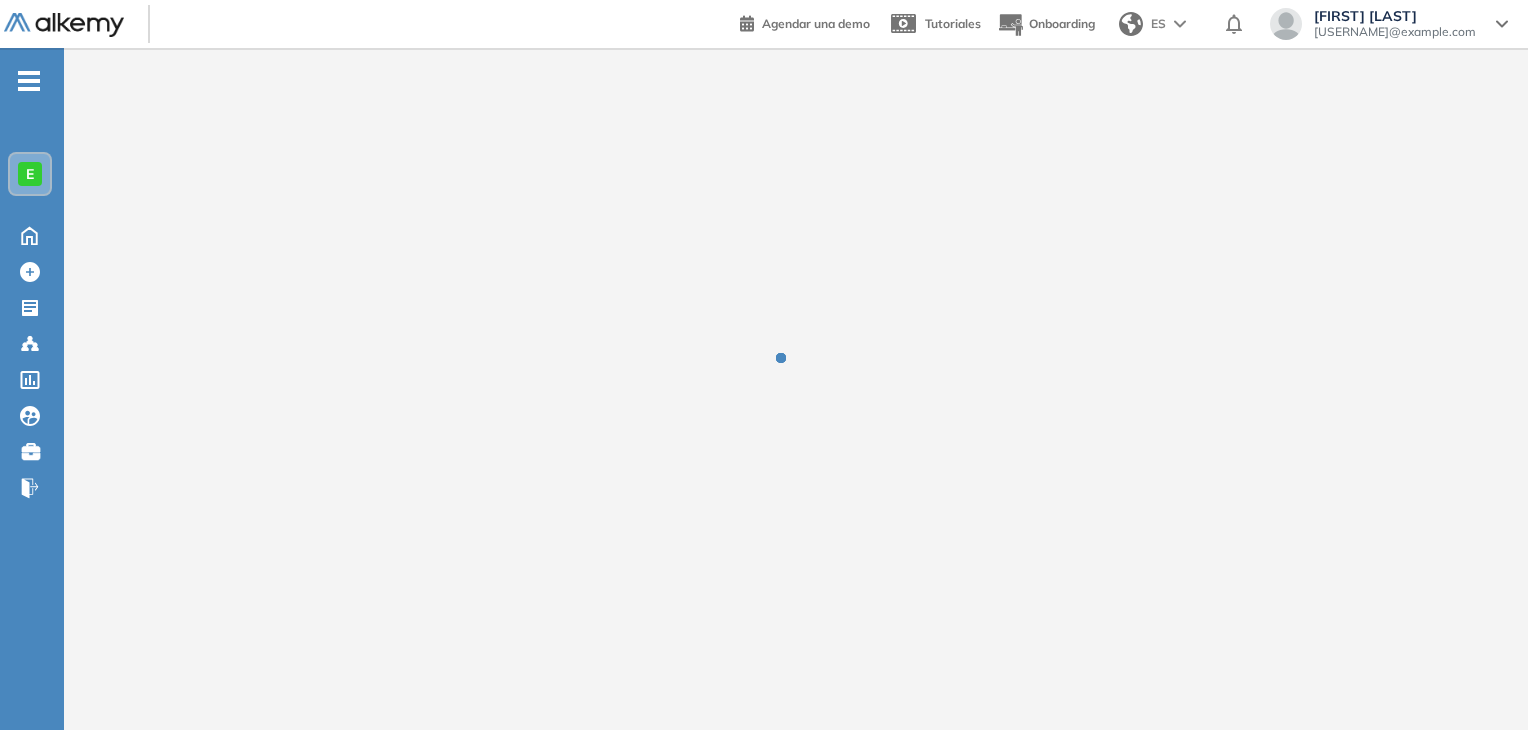 scroll, scrollTop: 0, scrollLeft: 0, axis: both 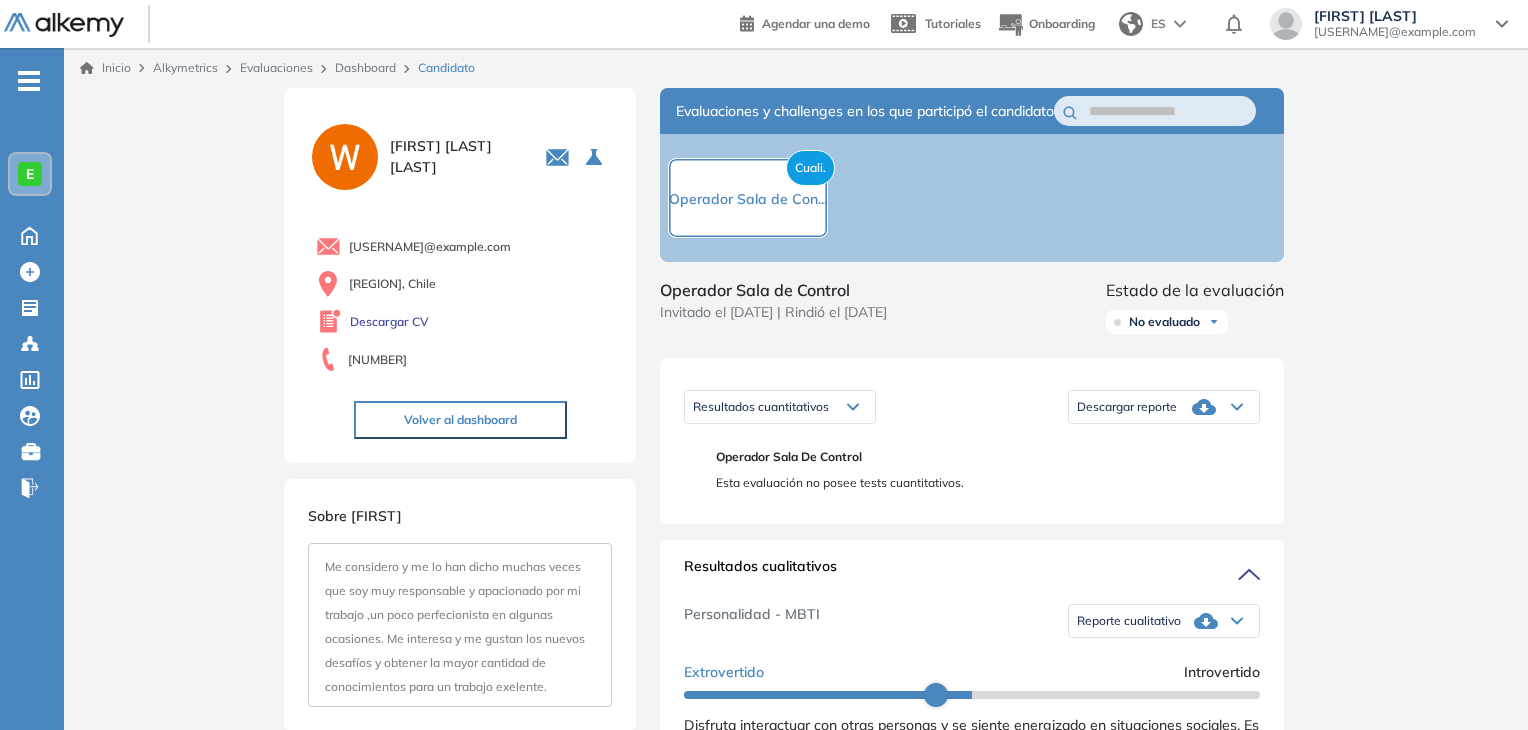 drag, startPoint x: 1535, startPoint y: 425, endPoint x: 1143, endPoint y: 645, distance: 449.5153 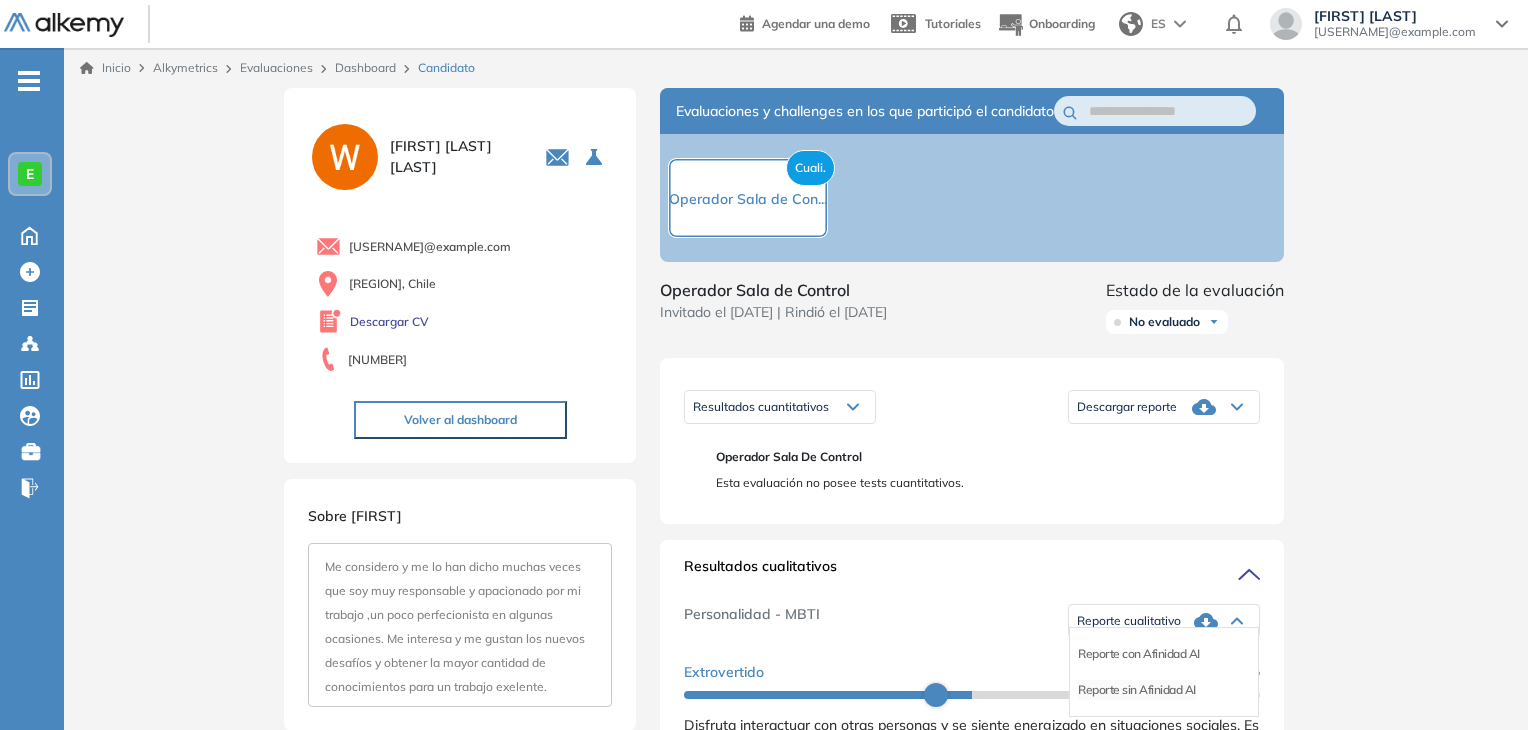 click on "Reporte sin Afinidad AI" at bounding box center [1137, 690] 